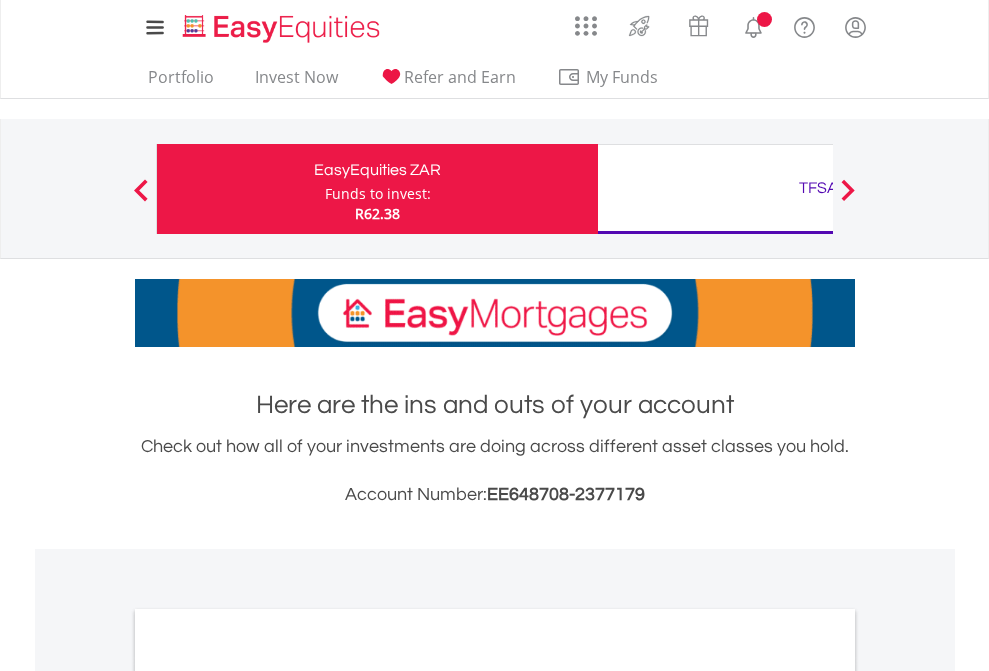 scroll, scrollTop: 0, scrollLeft: 0, axis: both 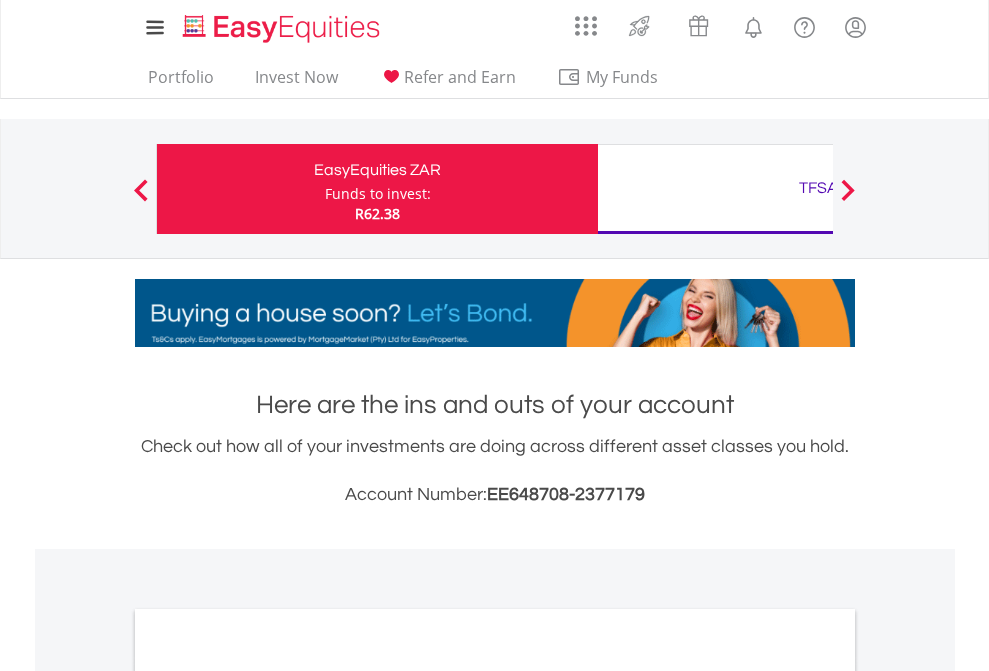 click on "Funds to invest:" at bounding box center [378, 194] 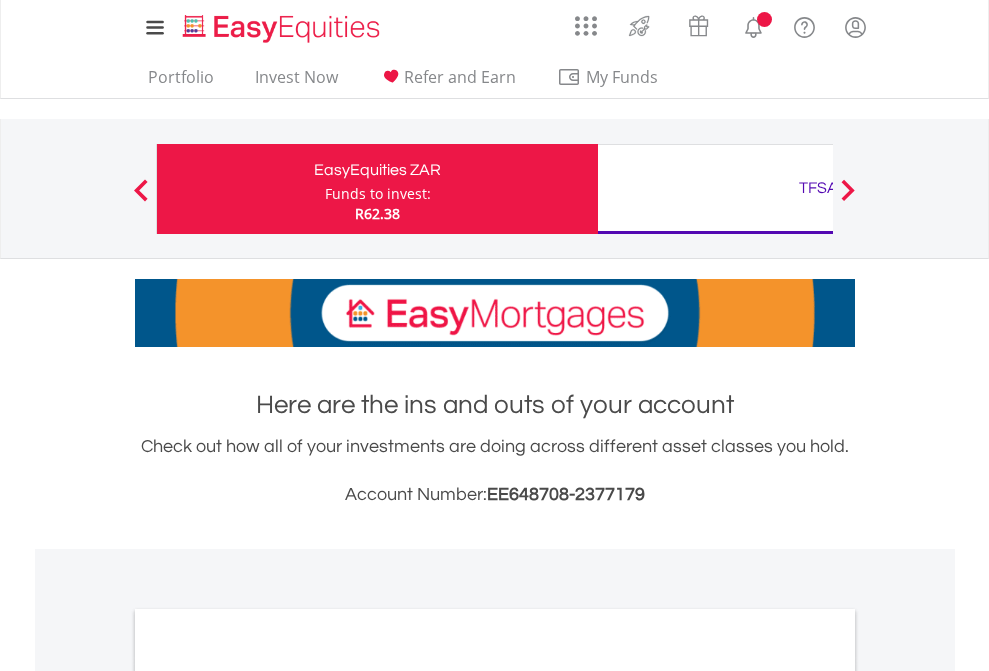 scroll, scrollTop: 0, scrollLeft: 0, axis: both 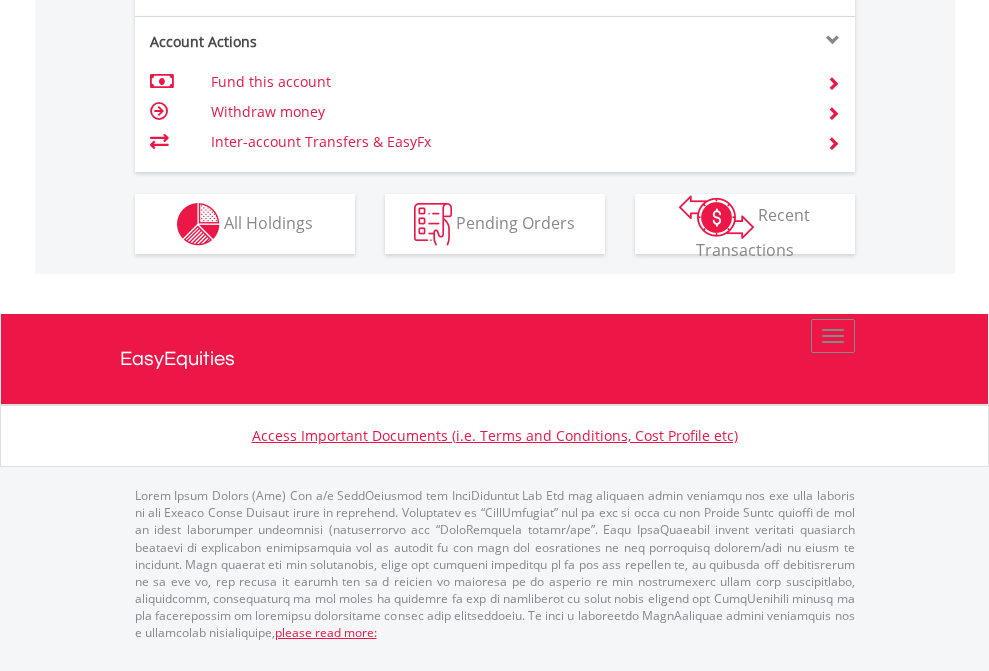 click on "Investment types" at bounding box center (706, -337) 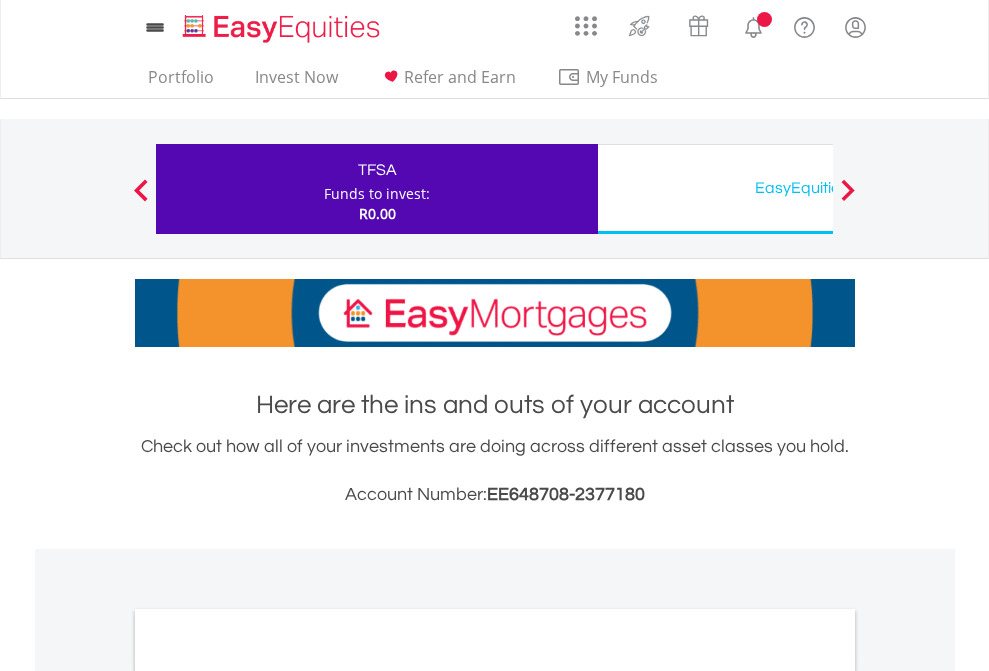 scroll, scrollTop: 0, scrollLeft: 0, axis: both 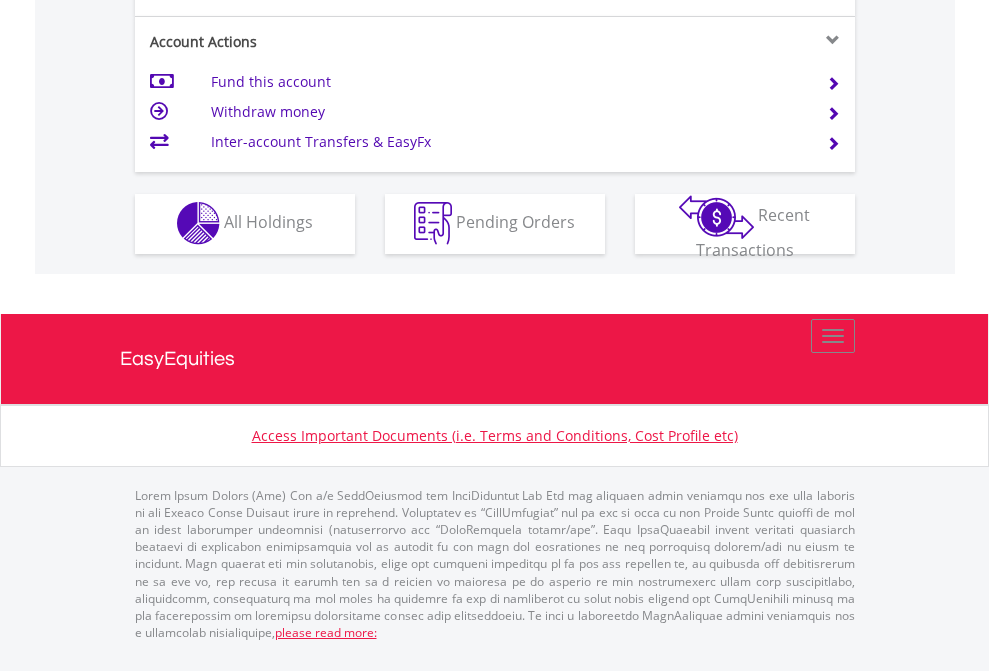 click on "Investment types" at bounding box center [706, -353] 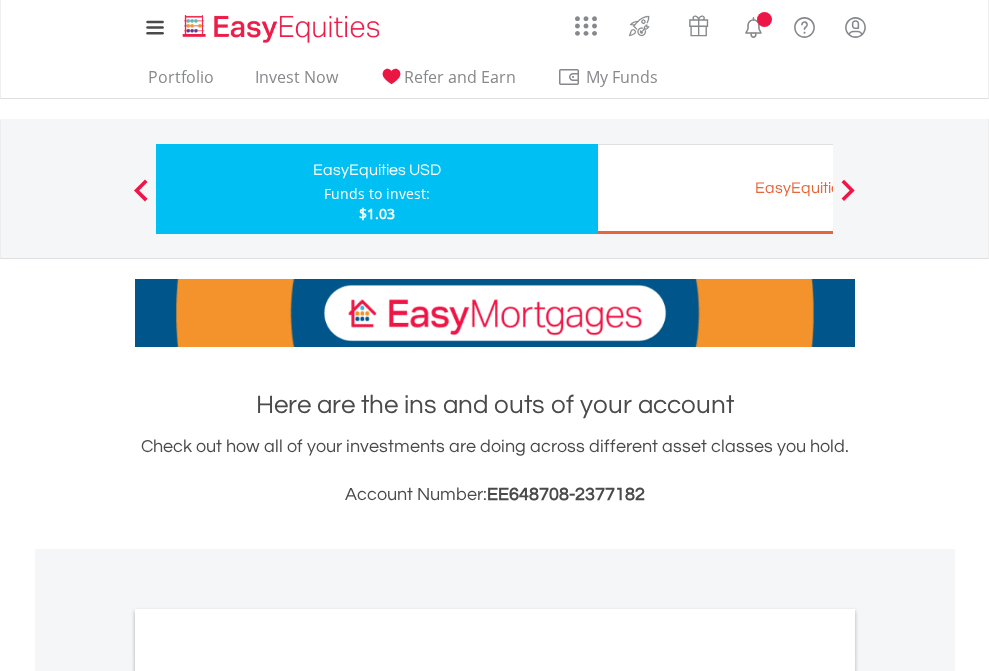 scroll, scrollTop: 0, scrollLeft: 0, axis: both 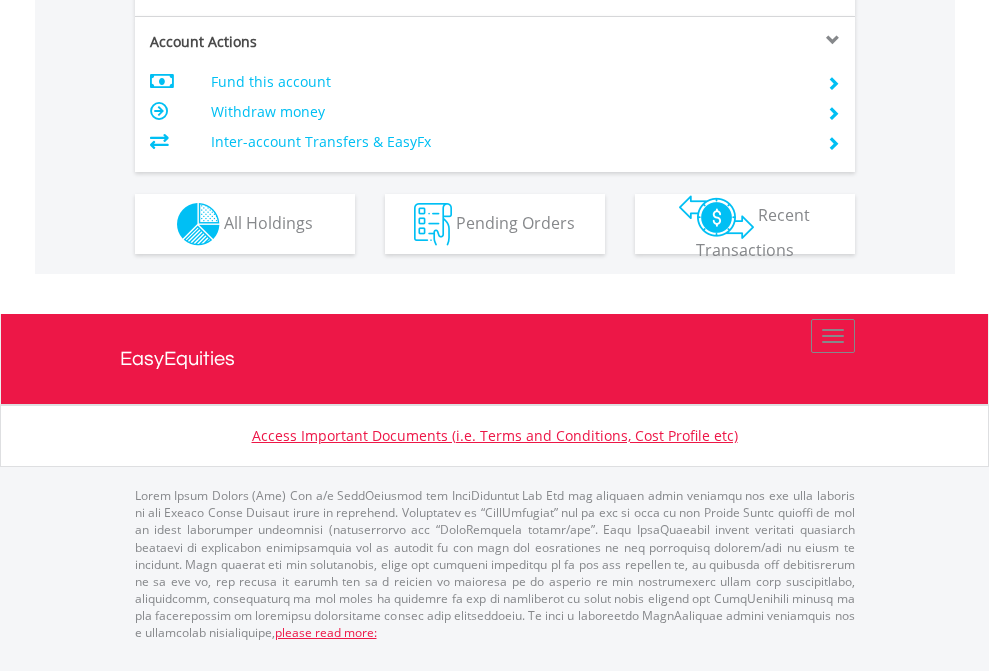click on "Investment types" at bounding box center (706, -337) 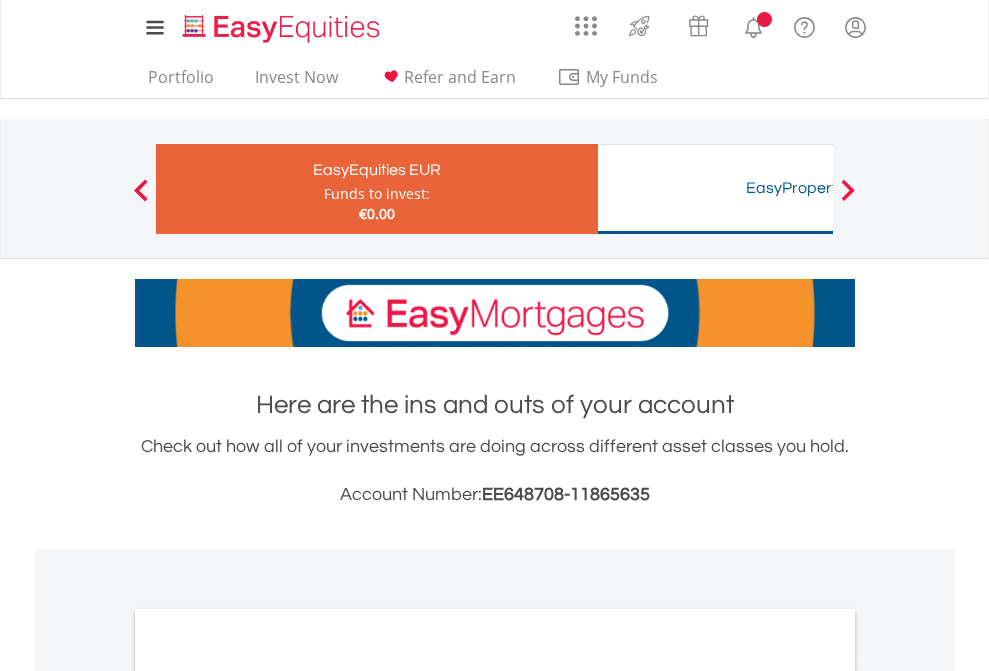 scroll, scrollTop: 0, scrollLeft: 0, axis: both 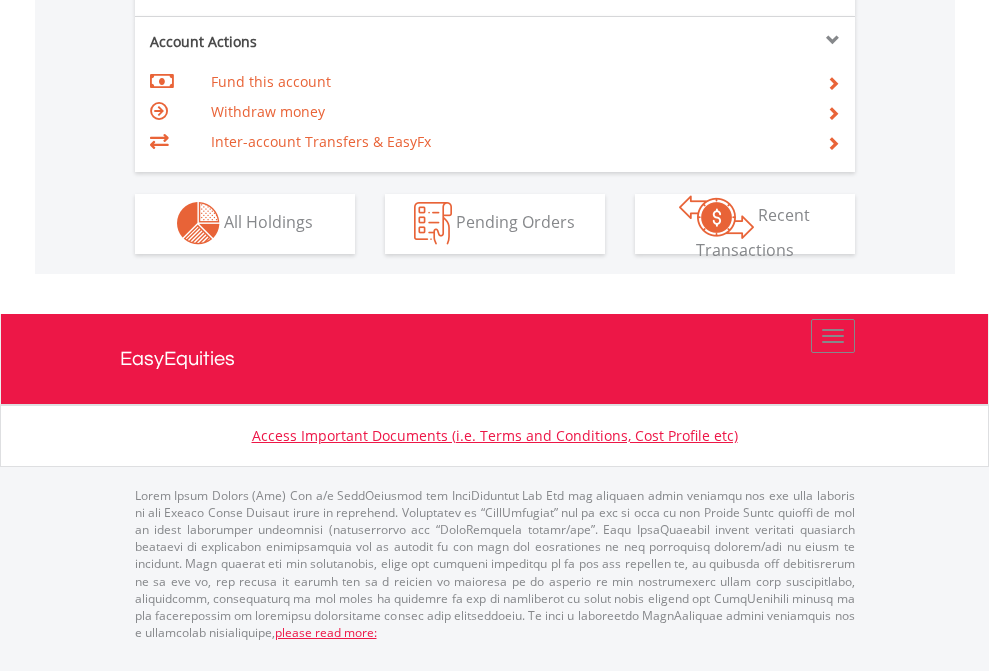 click on "Investment types" at bounding box center [706, -353] 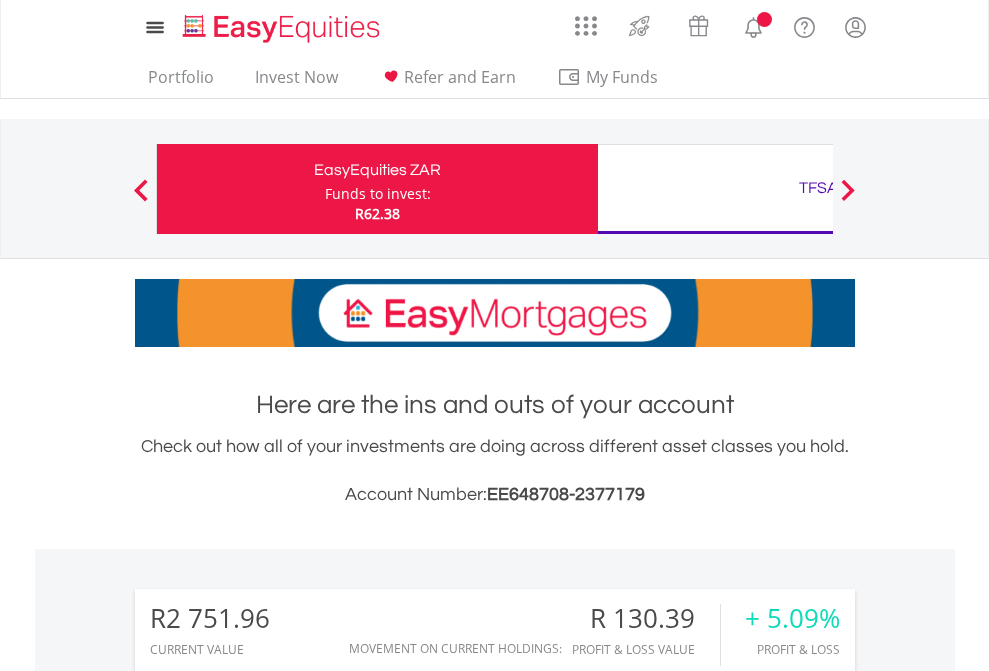 scroll, scrollTop: 1653, scrollLeft: 0, axis: vertical 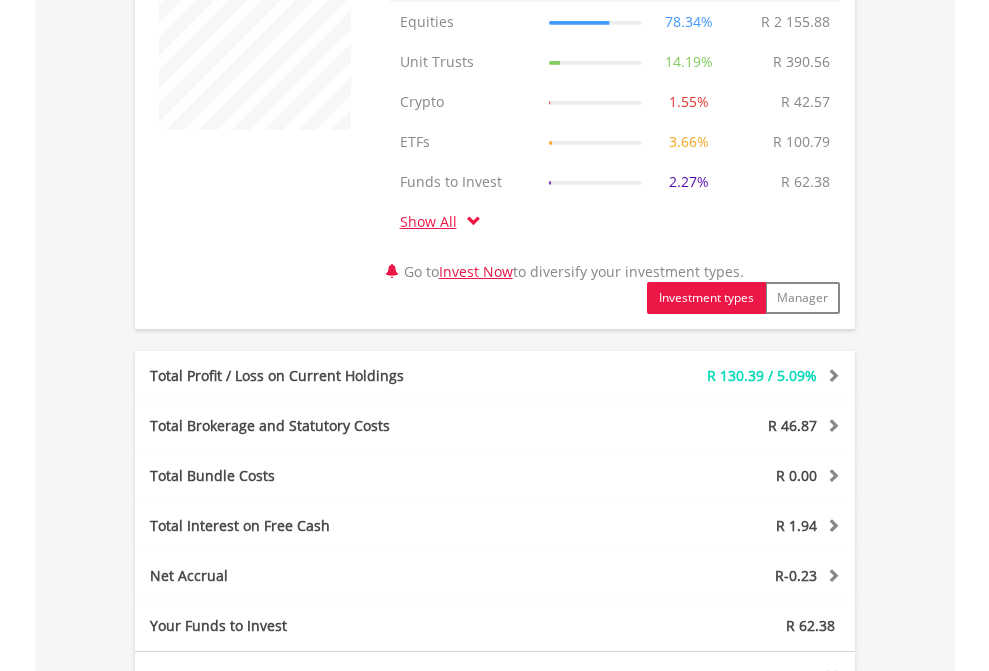 click on "All Holdings" at bounding box center (268, 857) 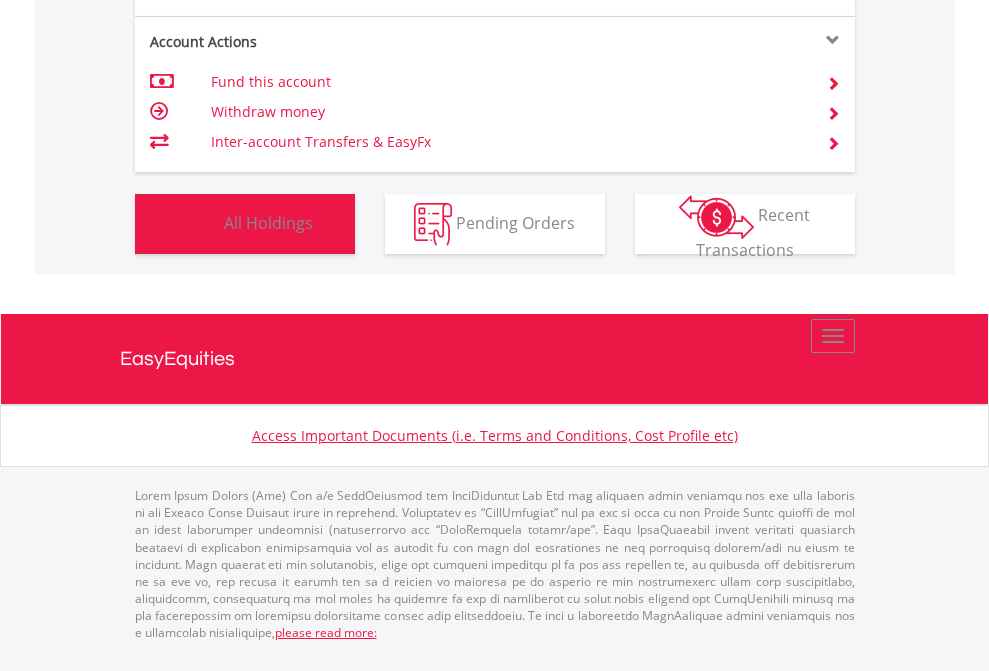 scroll, scrollTop: 999808, scrollLeft: 999687, axis: both 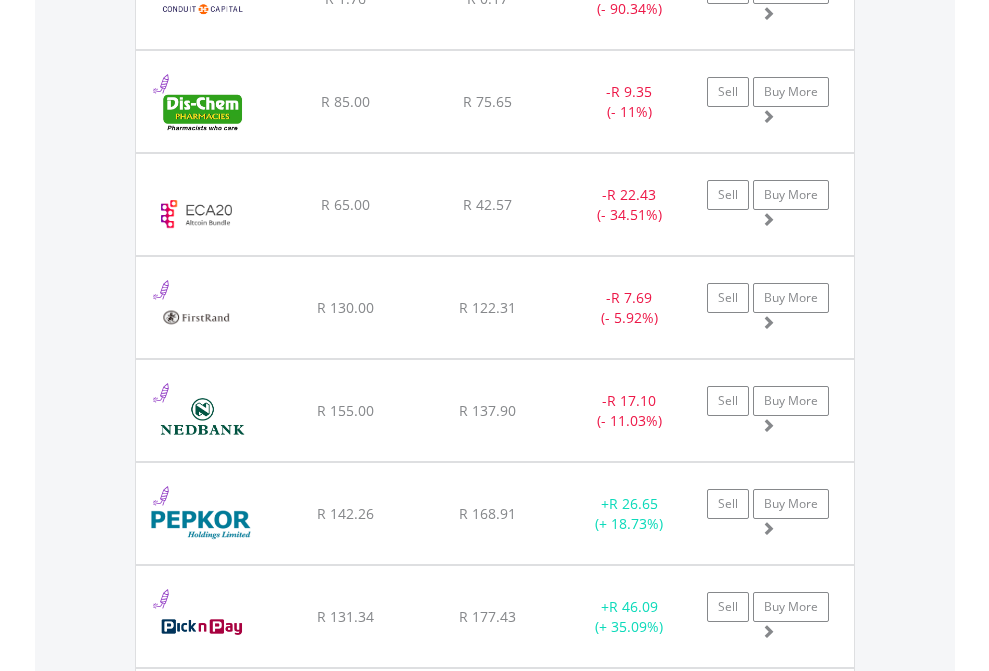 click on "TFSA" at bounding box center [818, -2196] 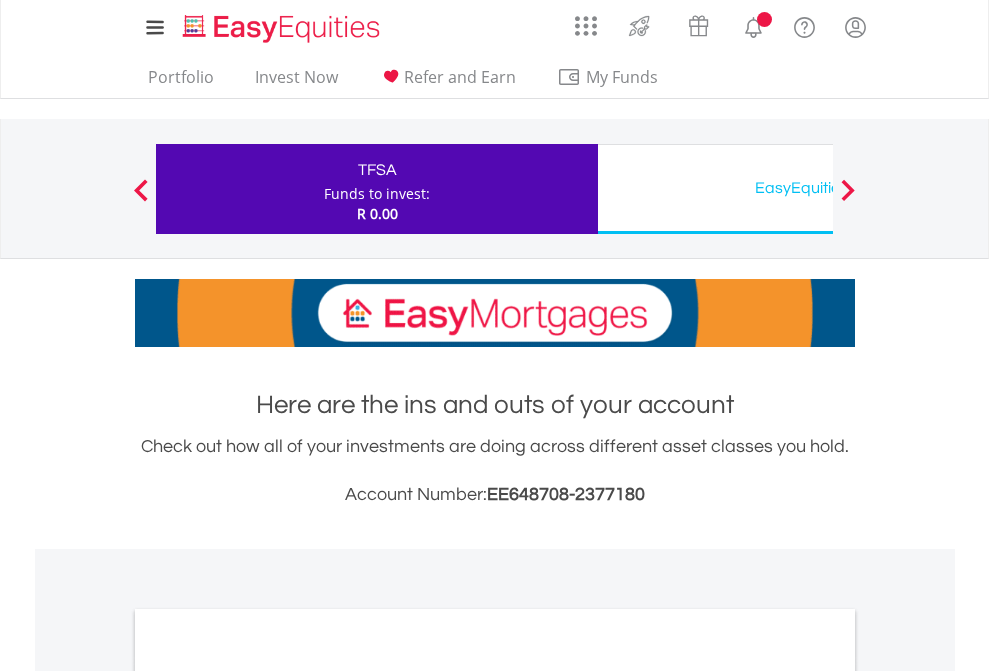 scroll, scrollTop: 0, scrollLeft: 0, axis: both 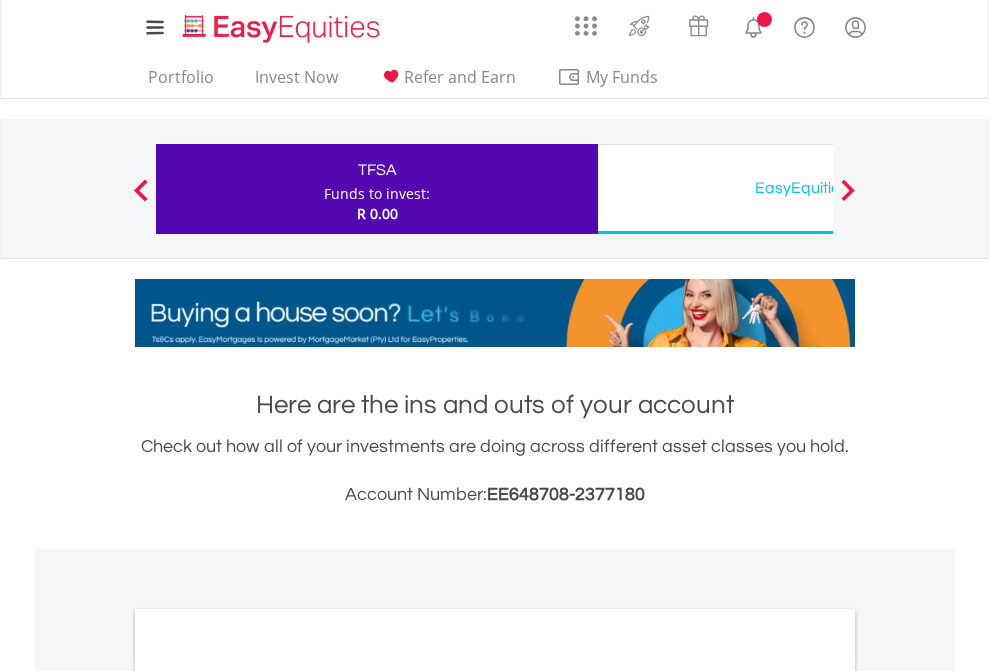 click on "All Holdings" at bounding box center (268, 1096) 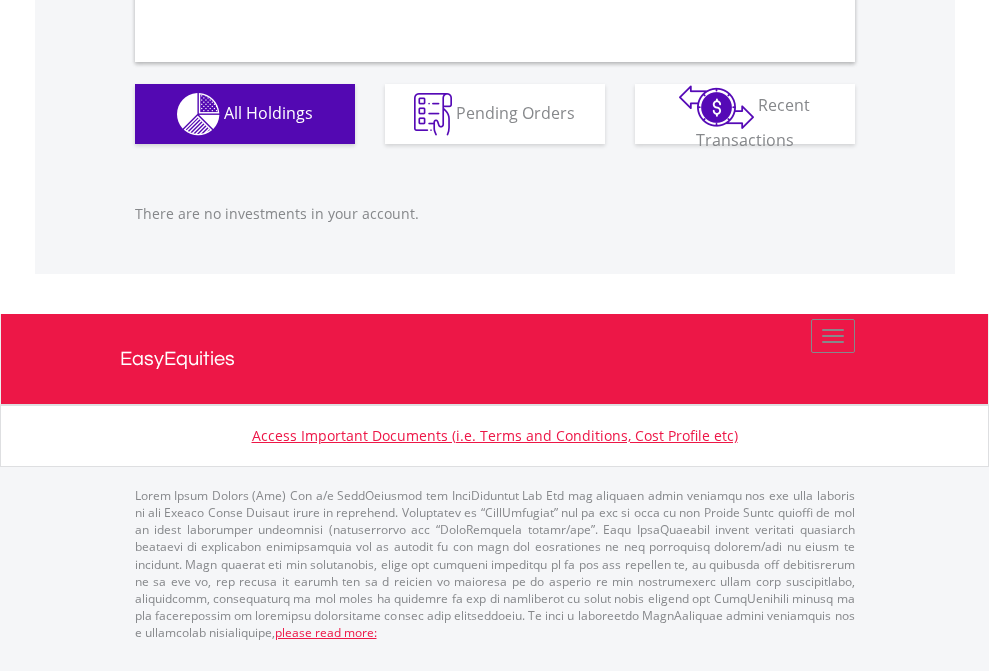 scroll, scrollTop: 1980, scrollLeft: 0, axis: vertical 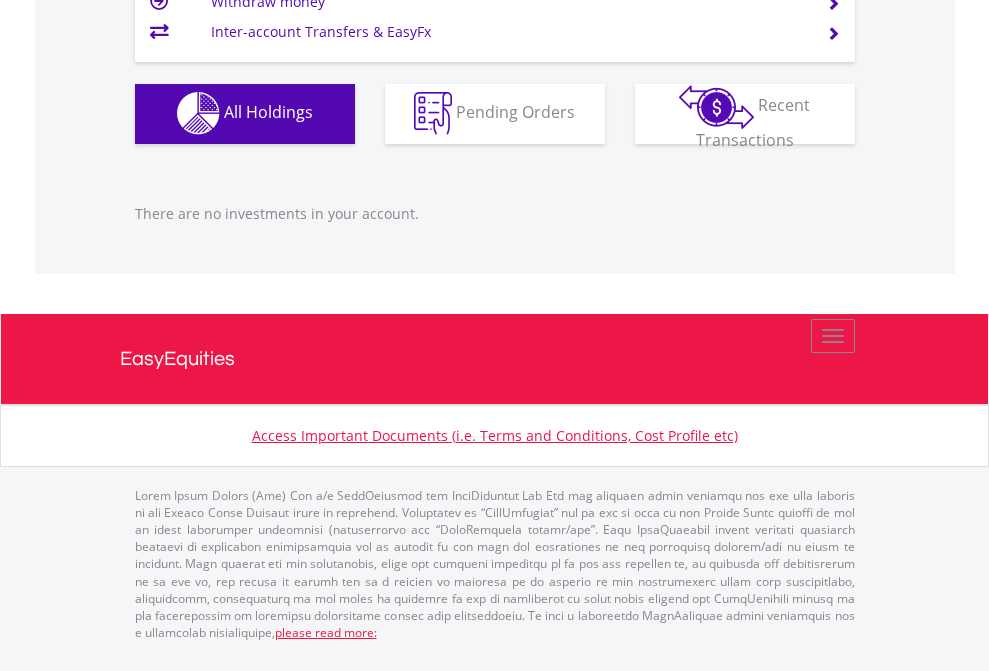 click on "EasyEquities USD" at bounding box center [818, -1142] 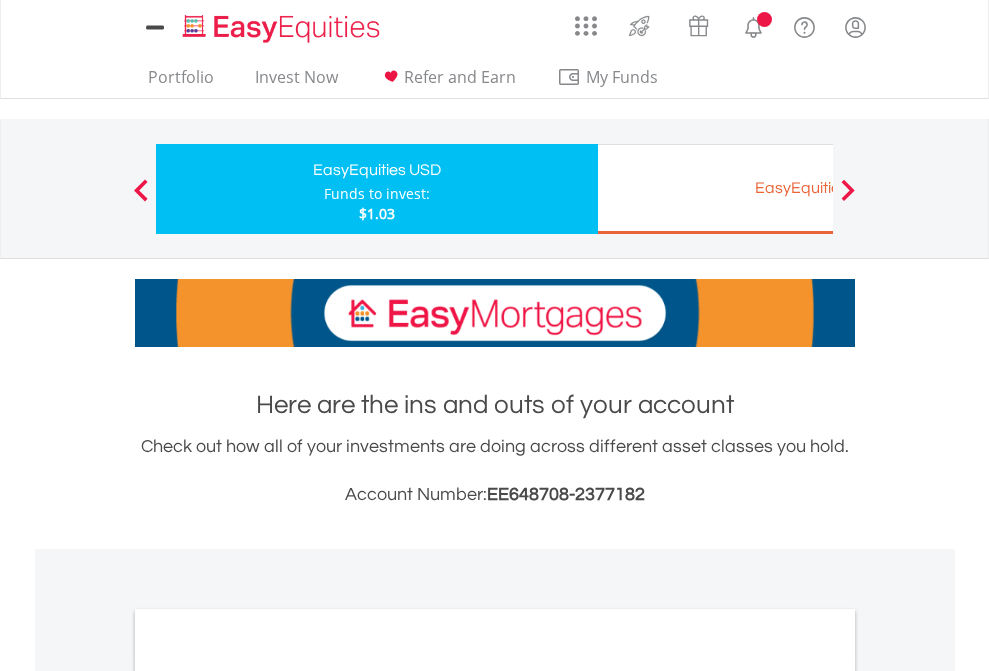 scroll, scrollTop: 0, scrollLeft: 0, axis: both 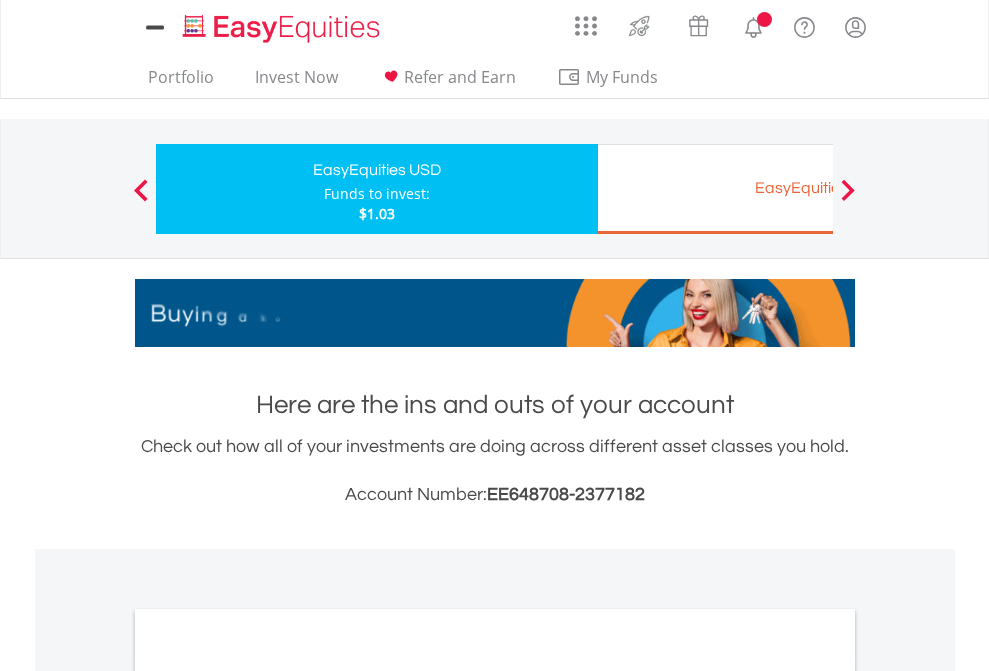 click on "All Holdings" at bounding box center (268, 1096) 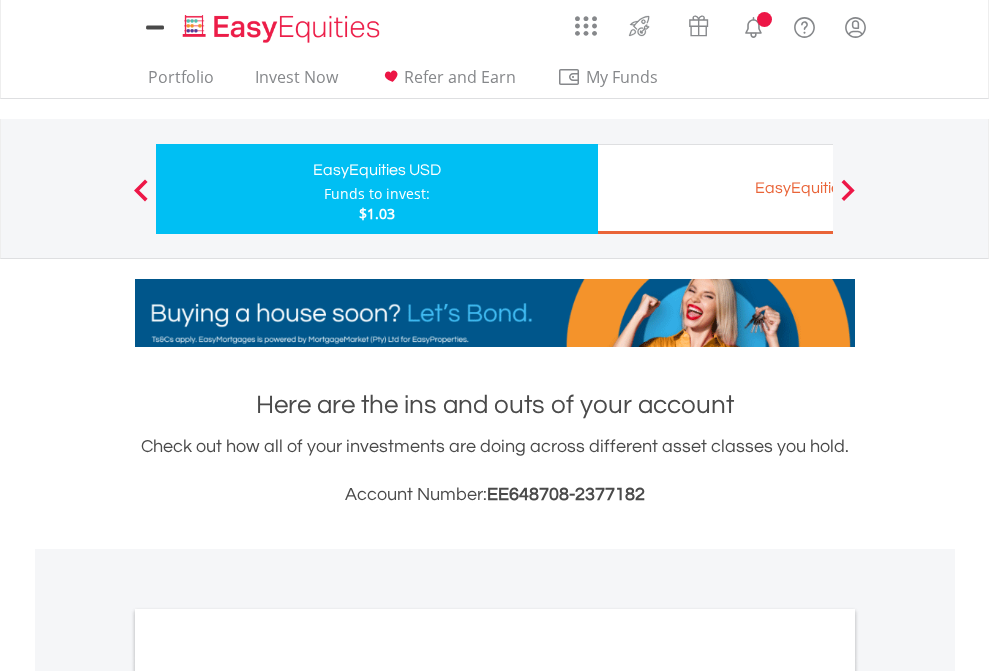 scroll, scrollTop: 1202, scrollLeft: 0, axis: vertical 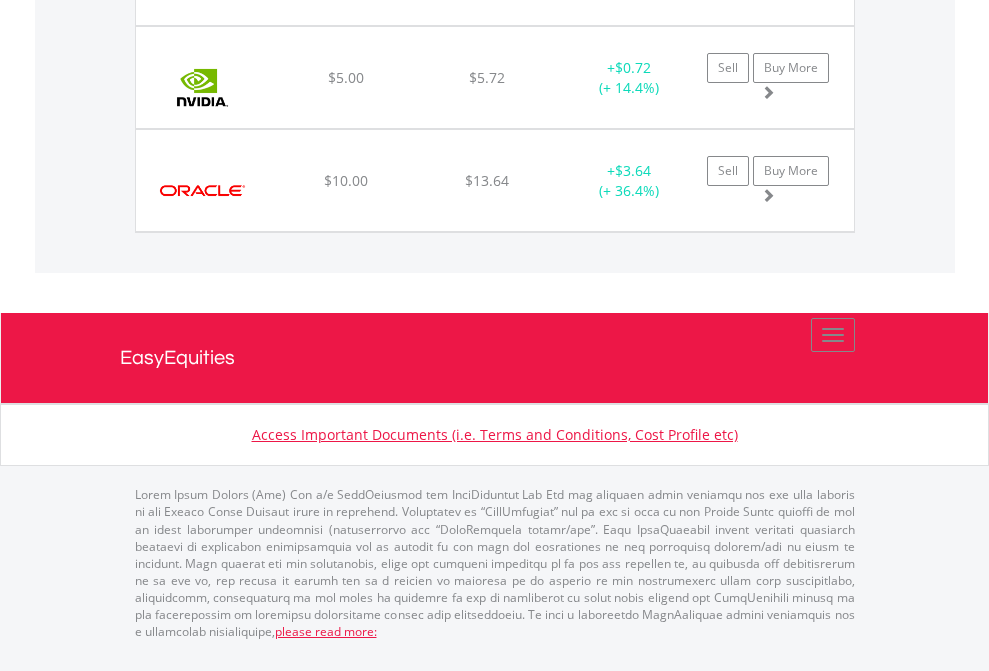 click on "EasyEquities EUR" at bounding box center (818, -1957) 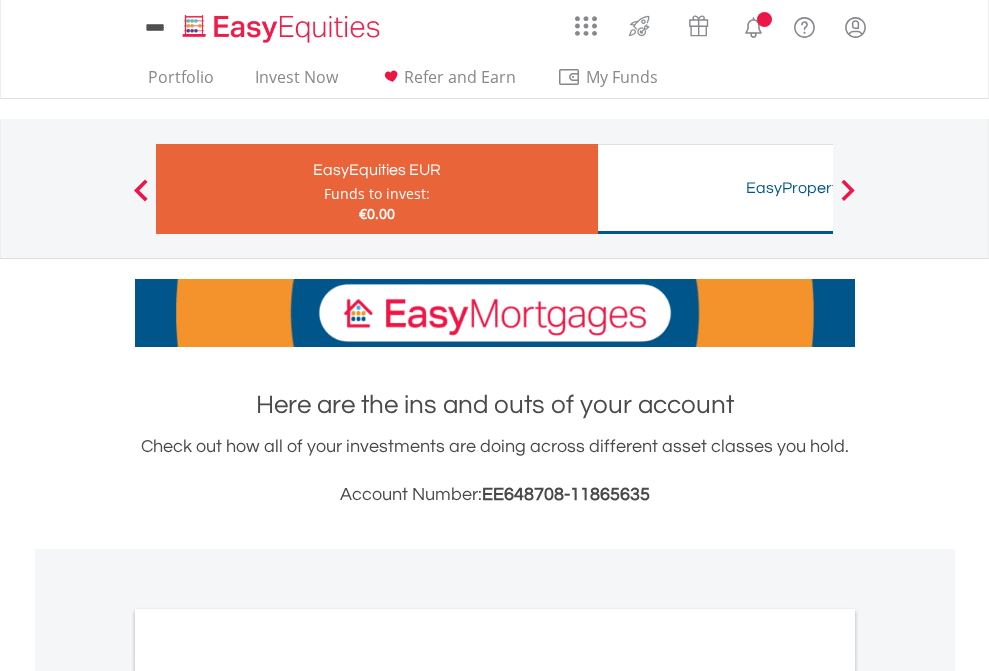 scroll, scrollTop: 0, scrollLeft: 0, axis: both 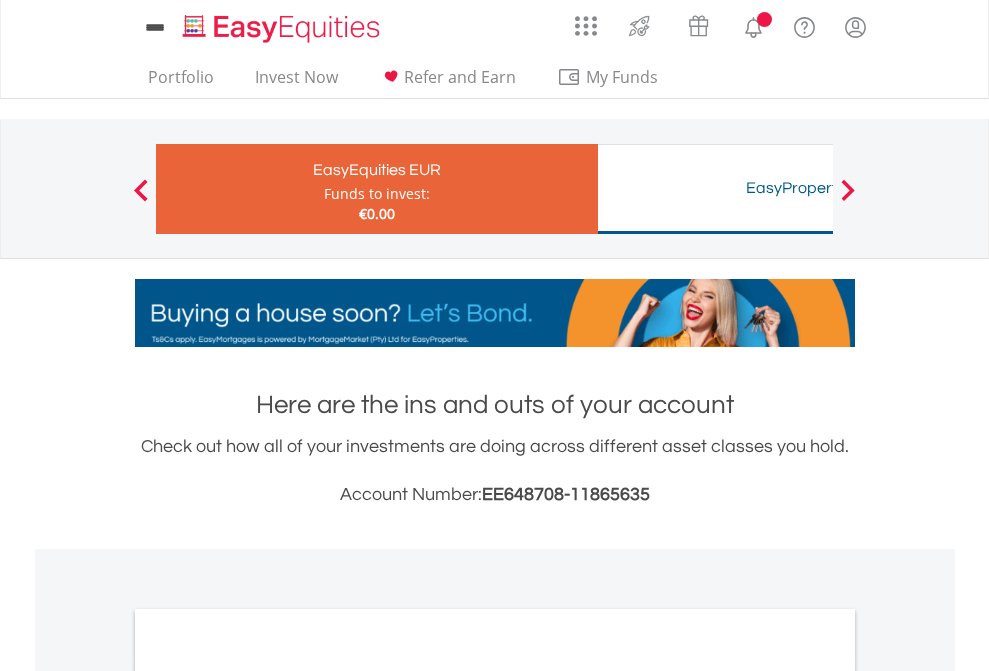 click on "All Holdings" at bounding box center [268, 1096] 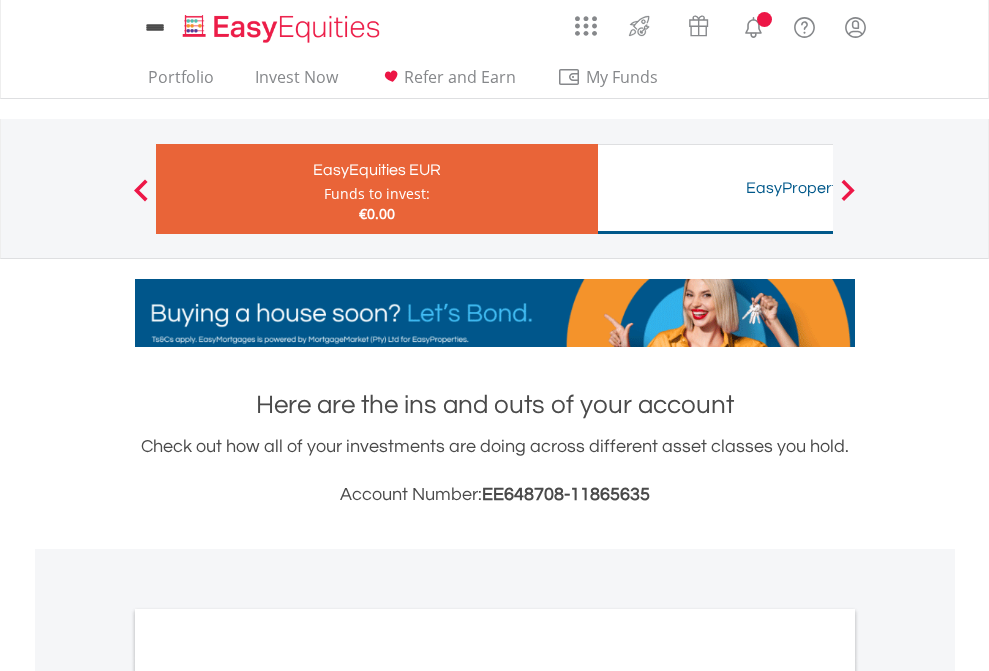 scroll, scrollTop: 1202, scrollLeft: 0, axis: vertical 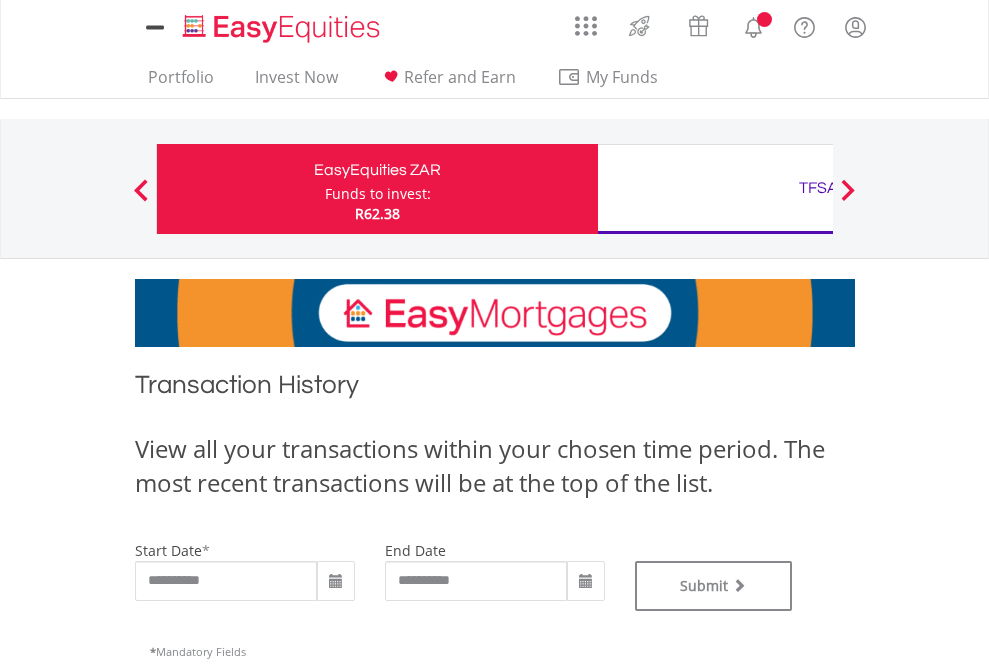 type on "**********" 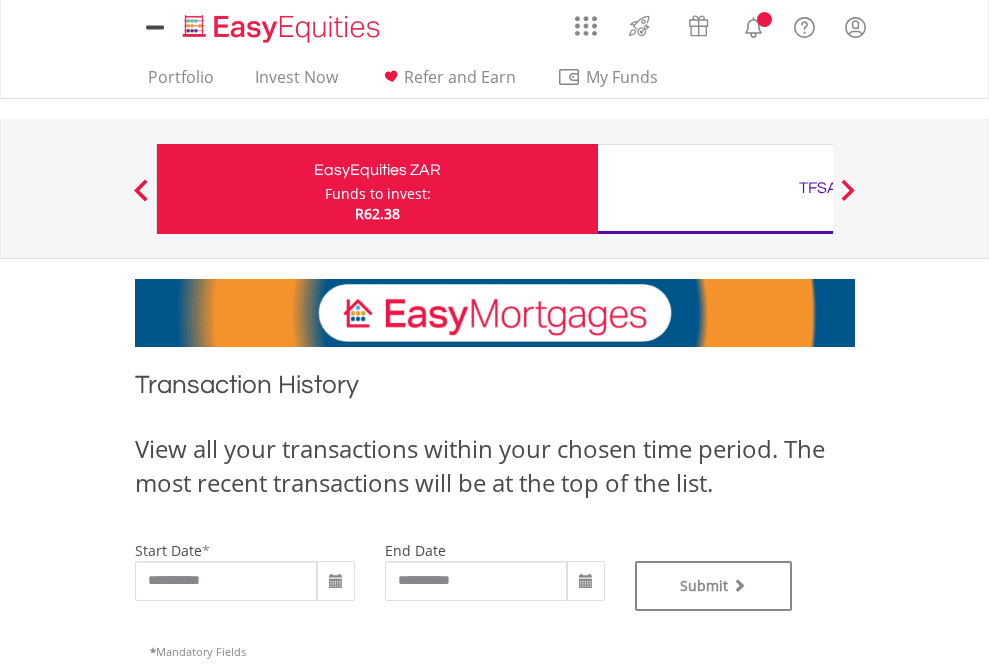 type on "**********" 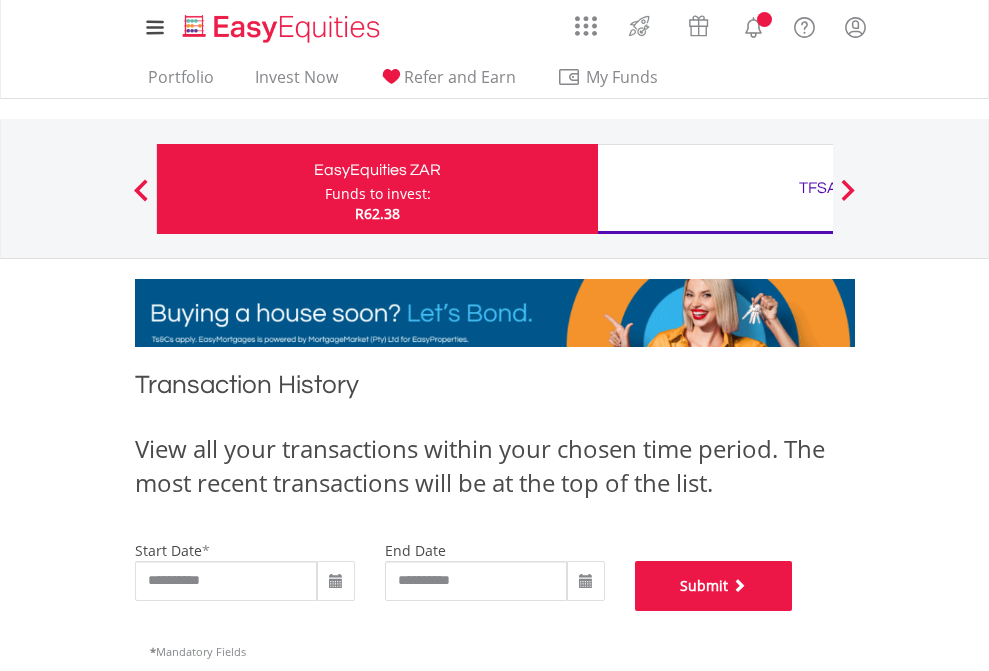 click on "Submit" at bounding box center [714, 586] 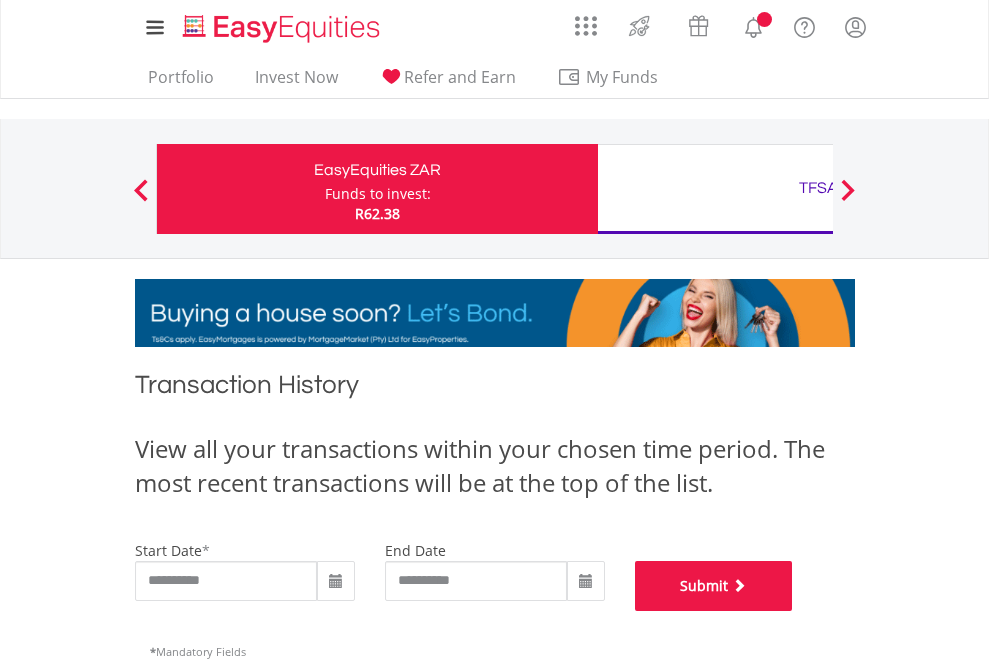 scroll, scrollTop: 811, scrollLeft: 0, axis: vertical 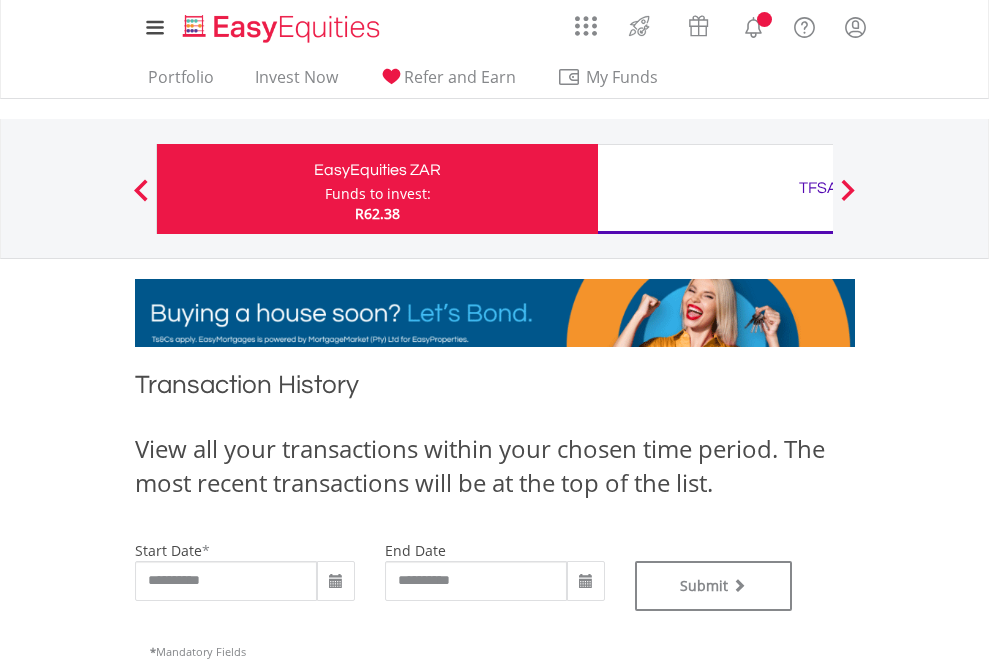 click on "TFSA" at bounding box center [818, 188] 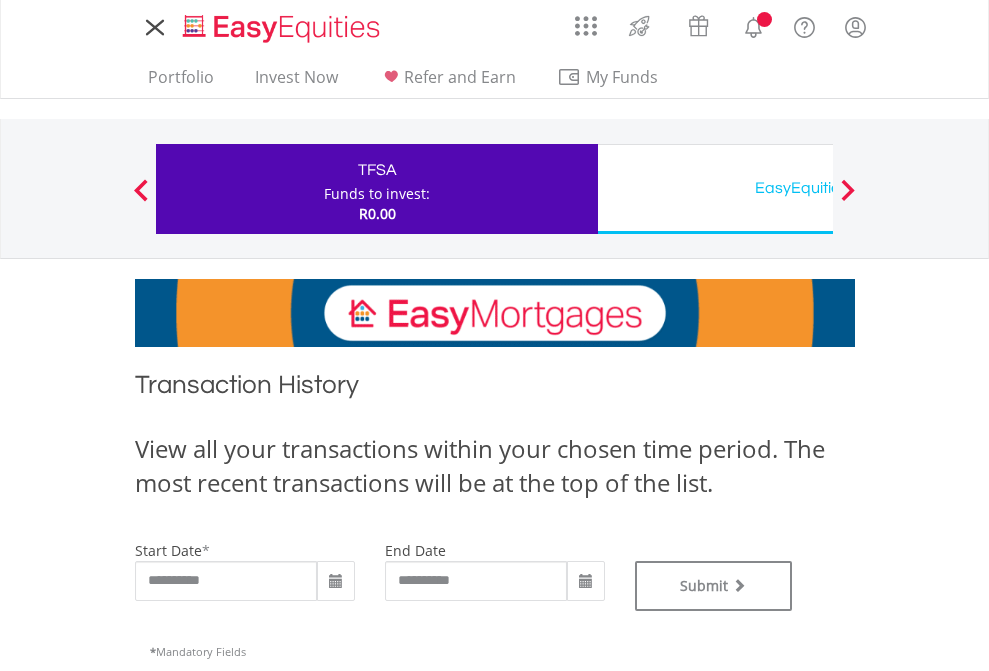 scroll, scrollTop: 0, scrollLeft: 0, axis: both 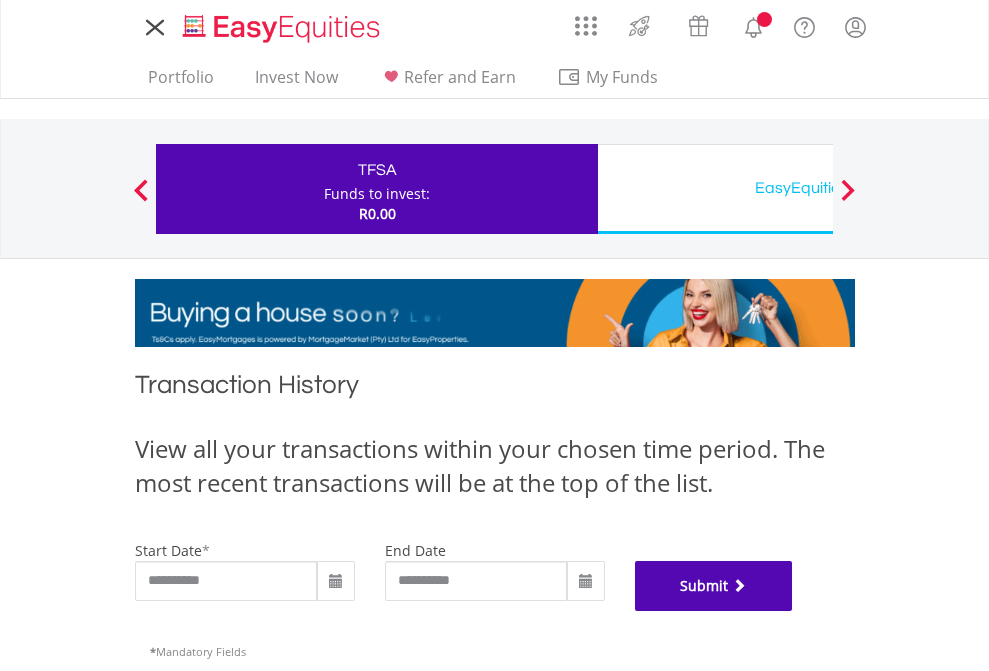 click on "Submit" at bounding box center (714, 586) 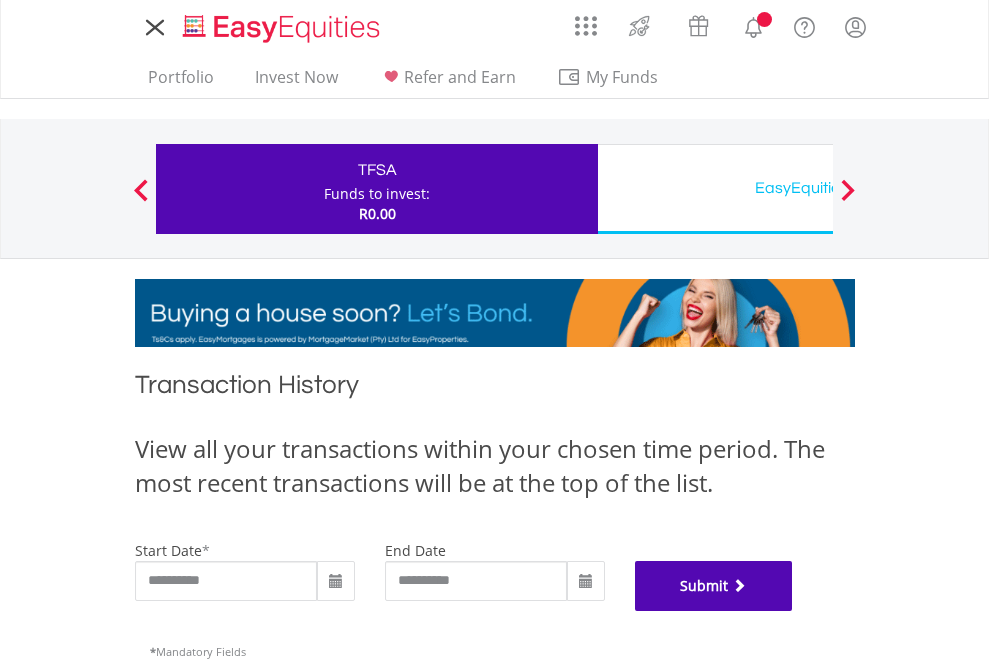 scroll, scrollTop: 811, scrollLeft: 0, axis: vertical 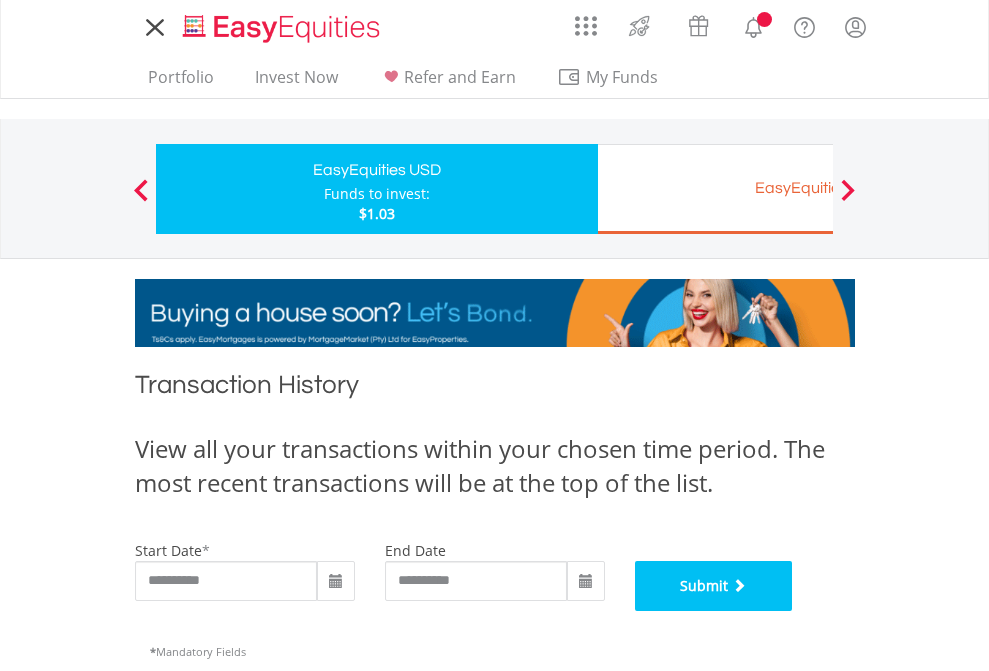 click on "Submit" at bounding box center (714, 586) 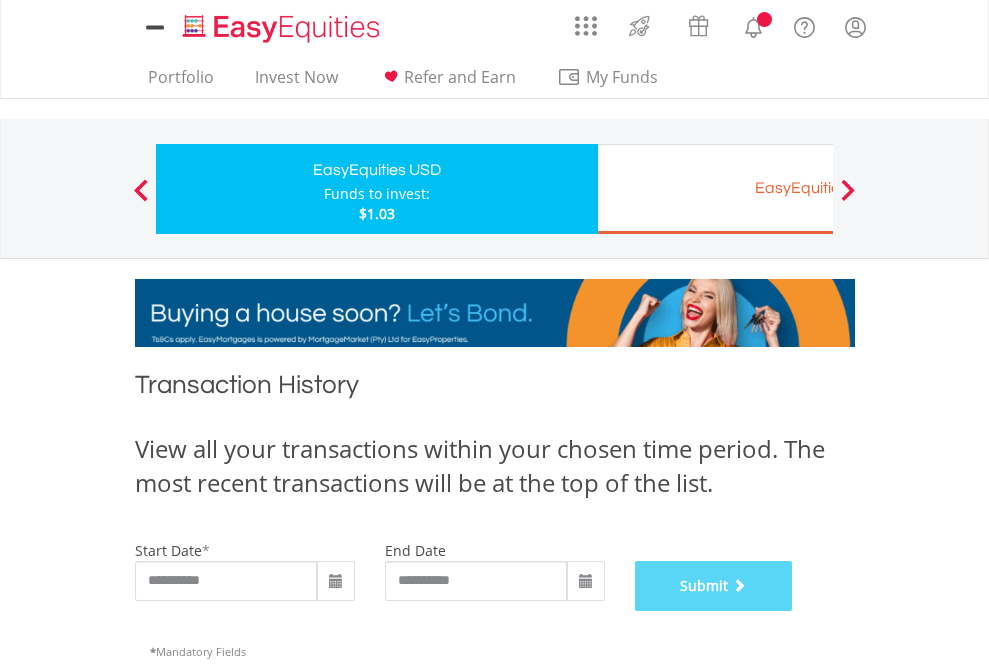 scroll, scrollTop: 811, scrollLeft: 0, axis: vertical 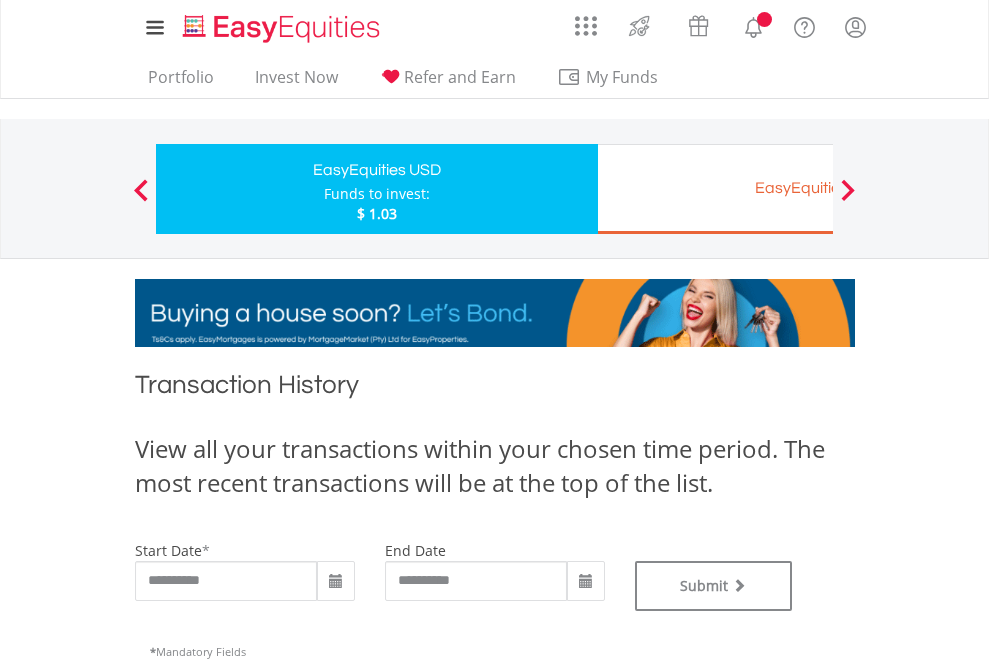 click on "EasyEquities EUR" at bounding box center [818, 188] 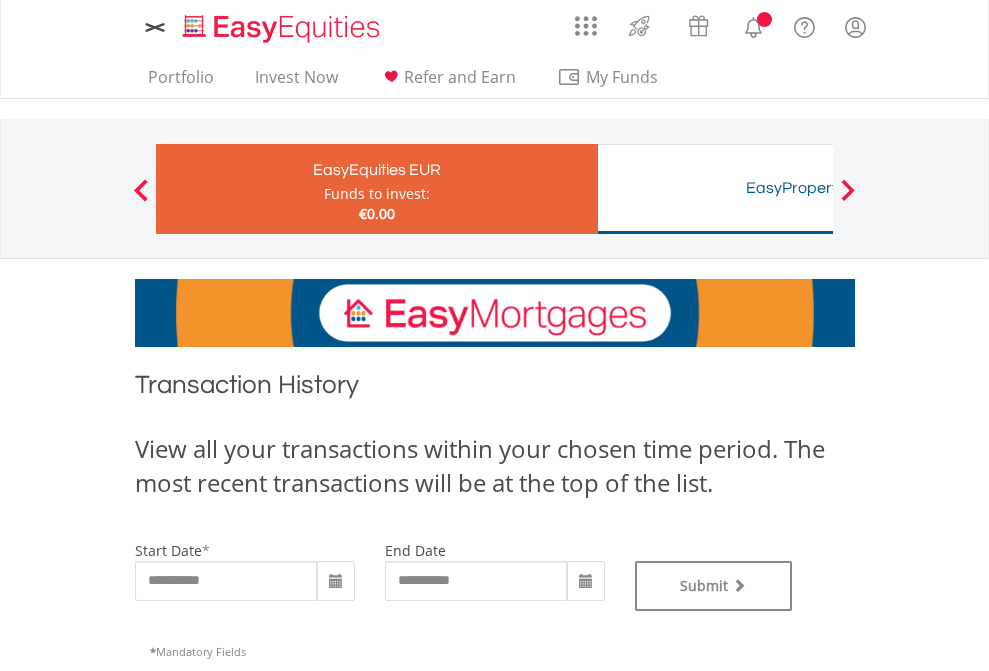 scroll, scrollTop: 0, scrollLeft: 0, axis: both 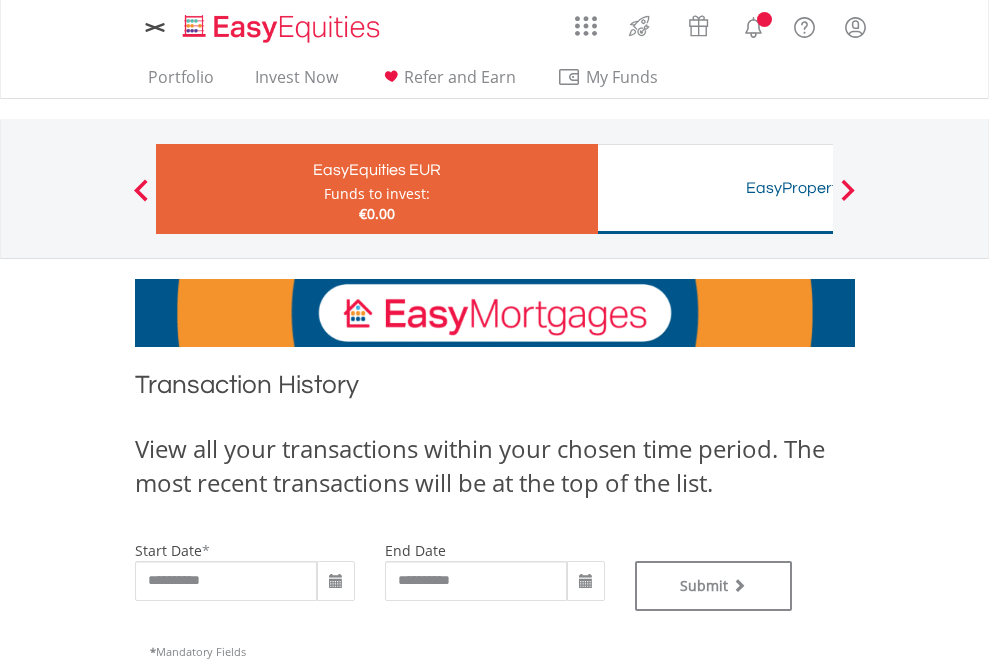 type on "**********" 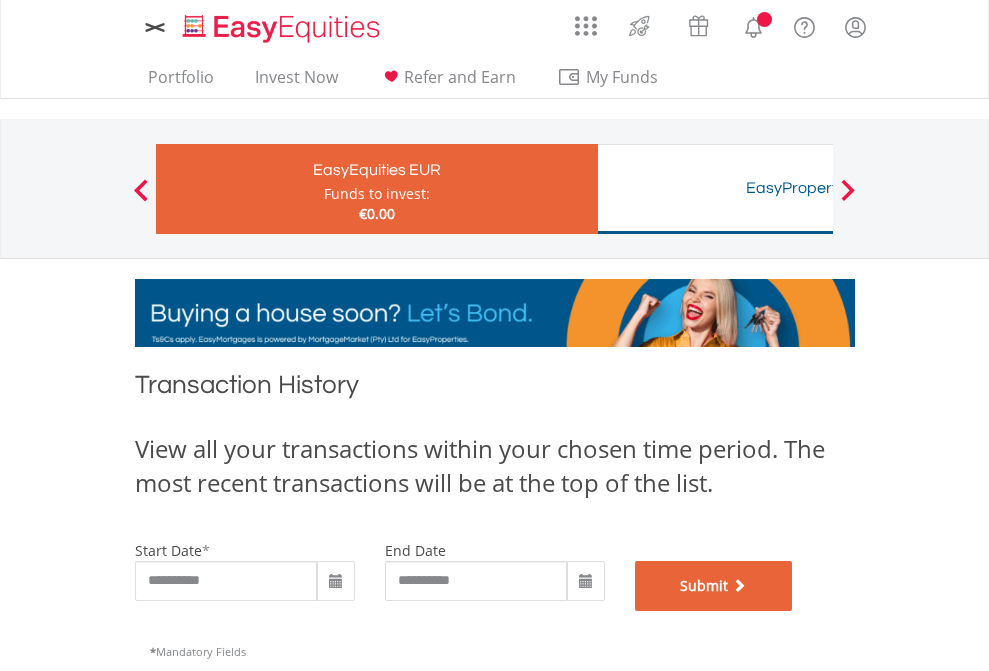 click on "Submit" at bounding box center (714, 586) 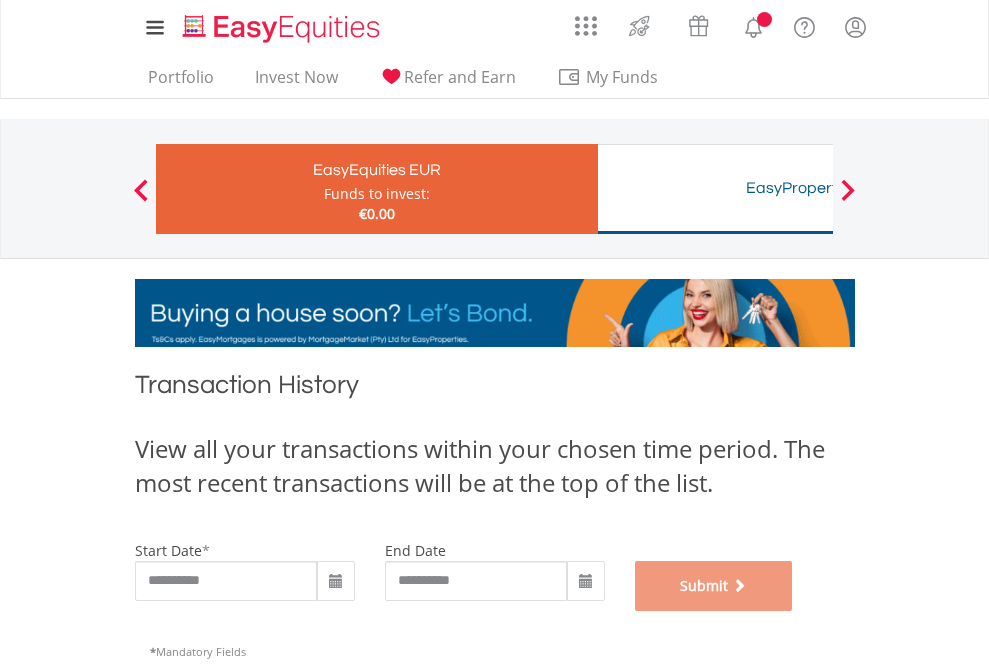 scroll, scrollTop: 811, scrollLeft: 0, axis: vertical 